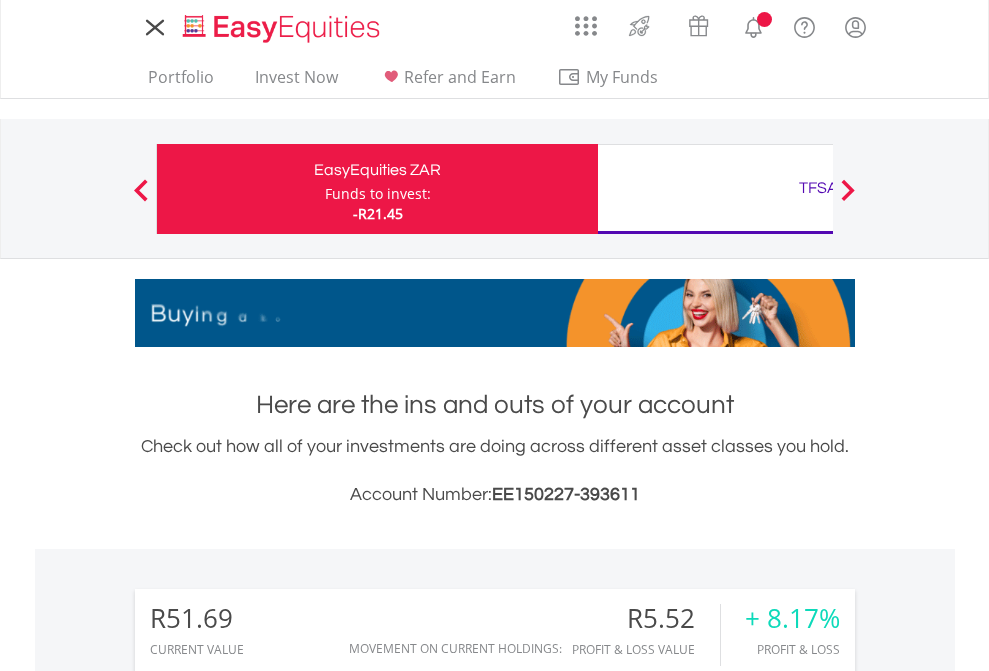 scroll, scrollTop: 0, scrollLeft: 0, axis: both 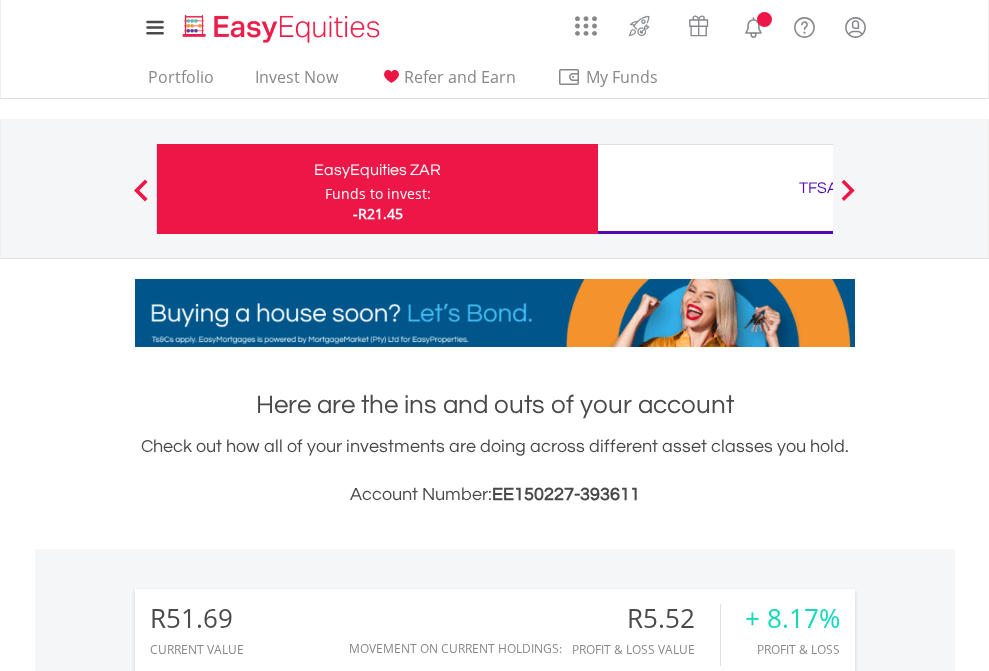 click on "Funds to invest:" at bounding box center (378, 194) 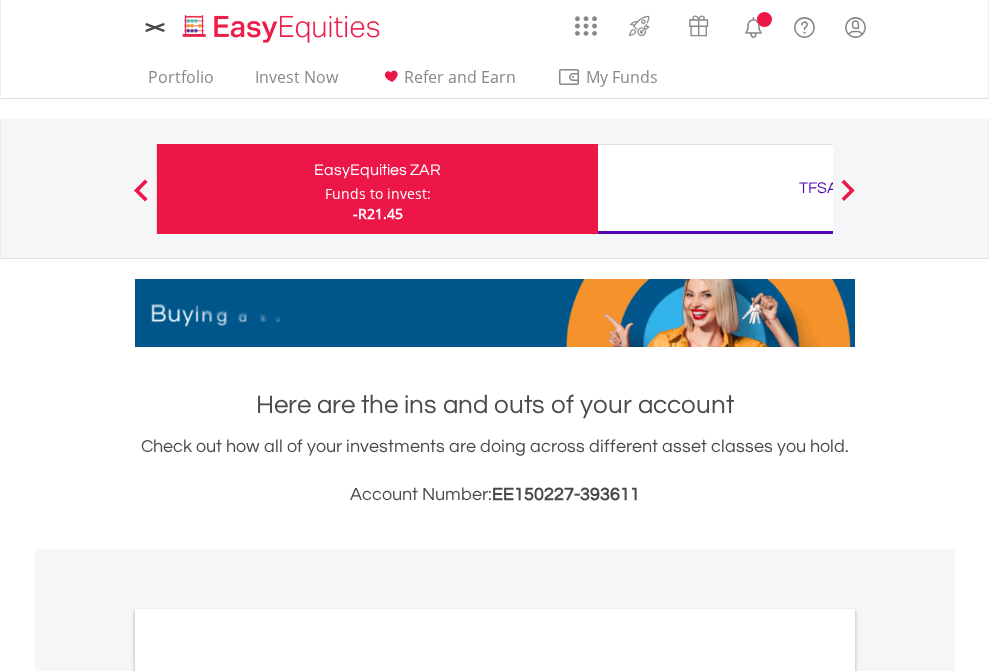 scroll, scrollTop: 0, scrollLeft: 0, axis: both 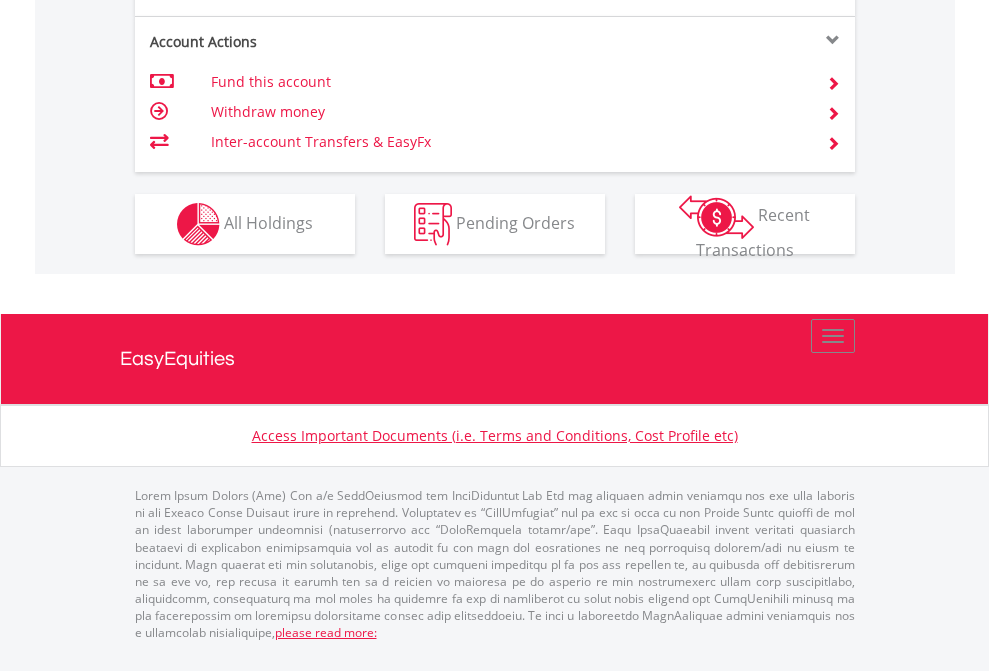 click on "Investment types" at bounding box center (706, -337) 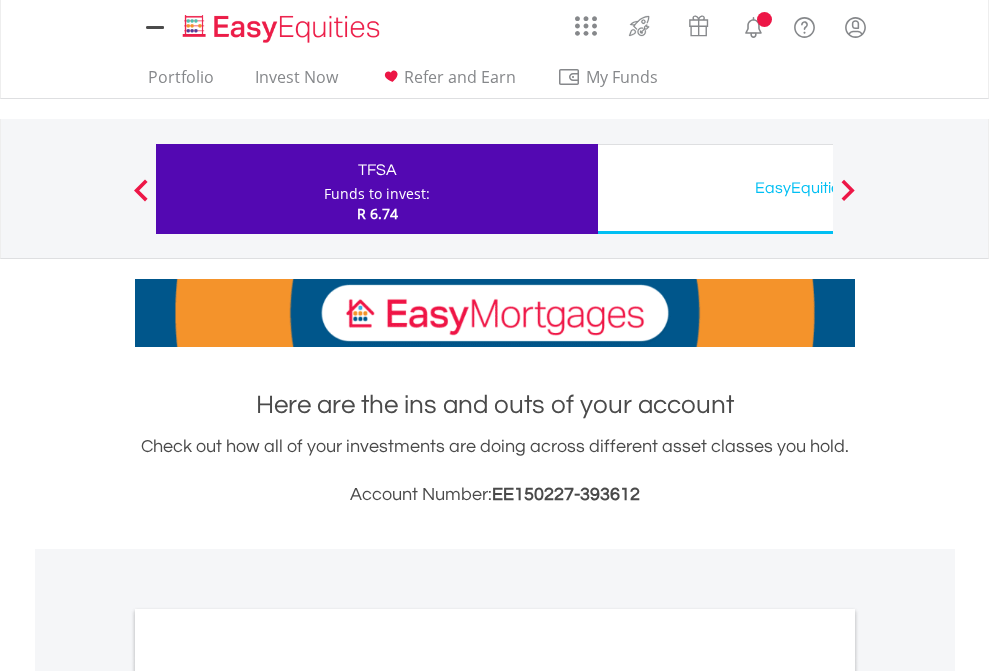 scroll, scrollTop: 0, scrollLeft: 0, axis: both 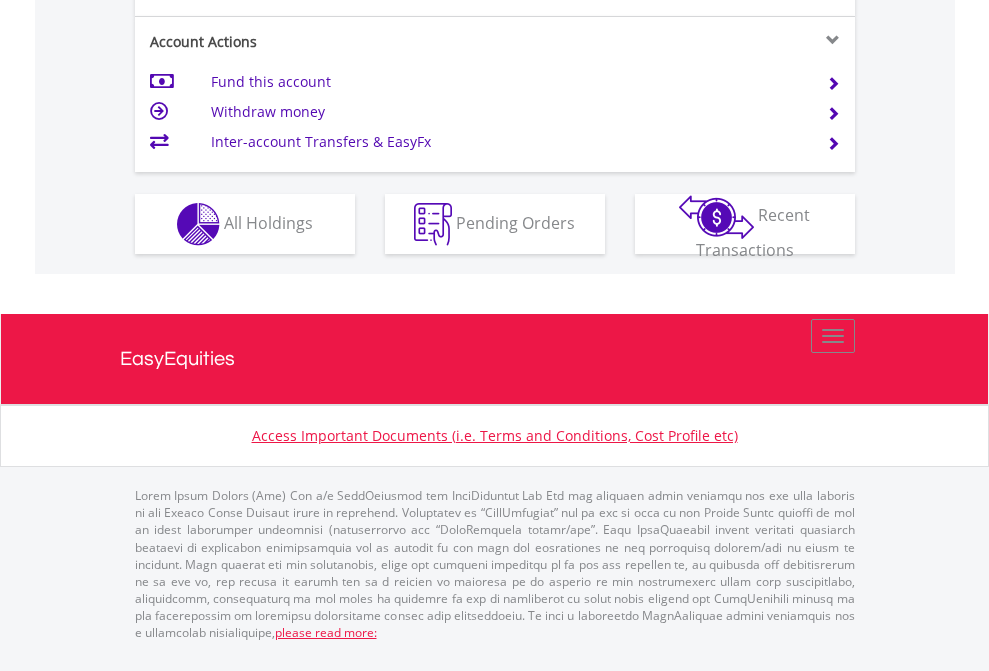 click on "Investment types" at bounding box center [706, -337] 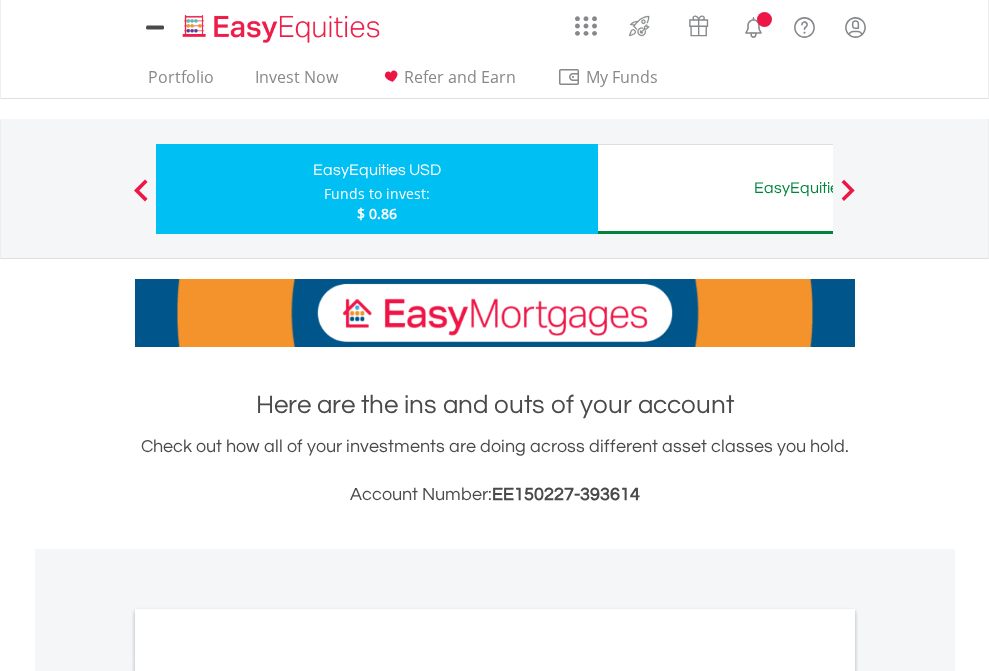 scroll, scrollTop: 0, scrollLeft: 0, axis: both 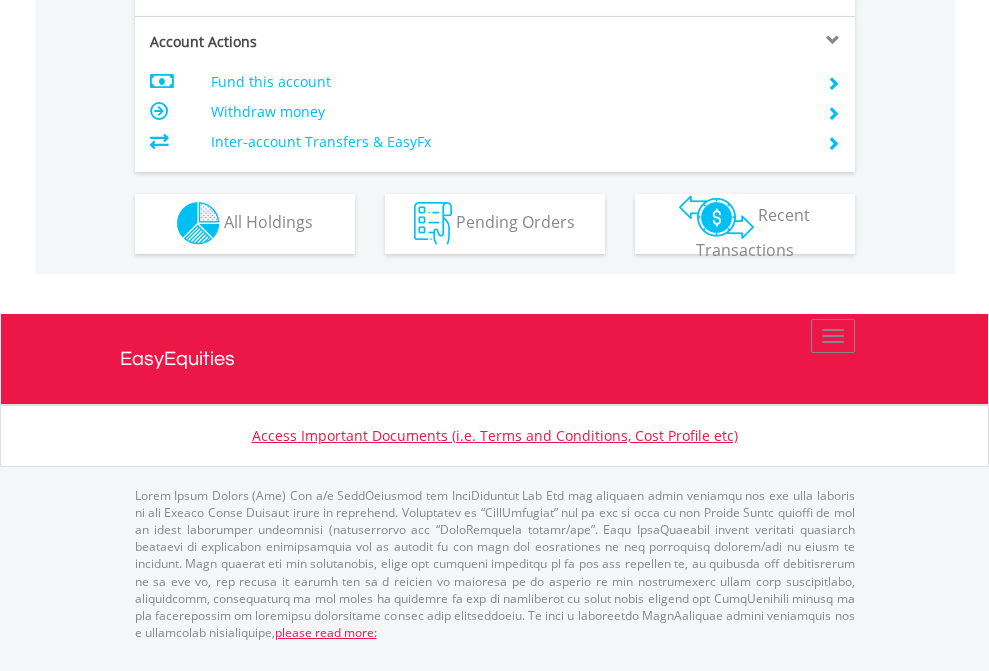 click on "Investment types" at bounding box center (706, -353) 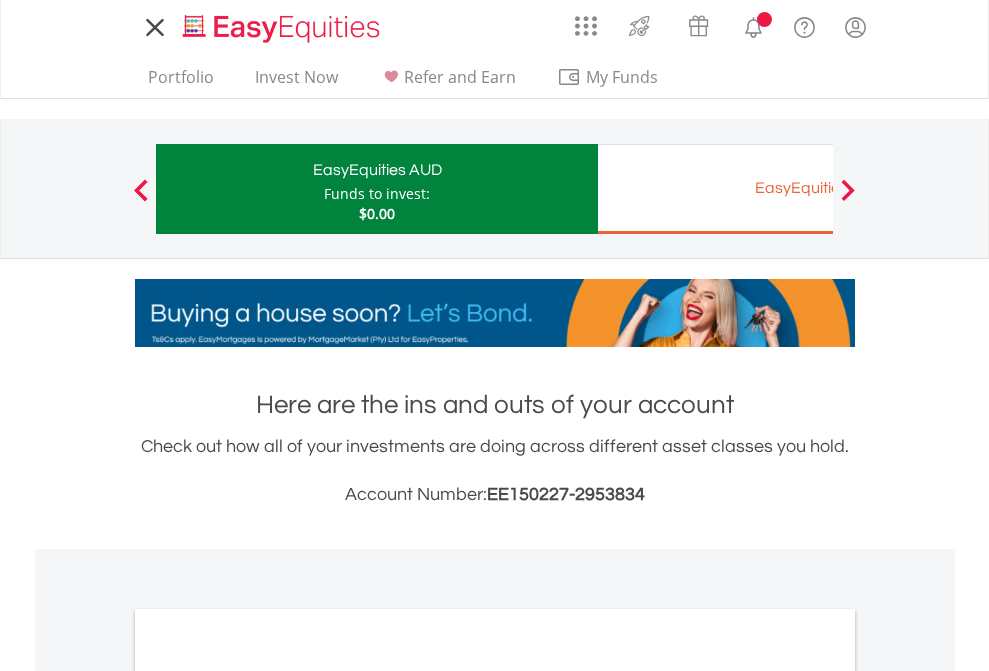 scroll, scrollTop: 0, scrollLeft: 0, axis: both 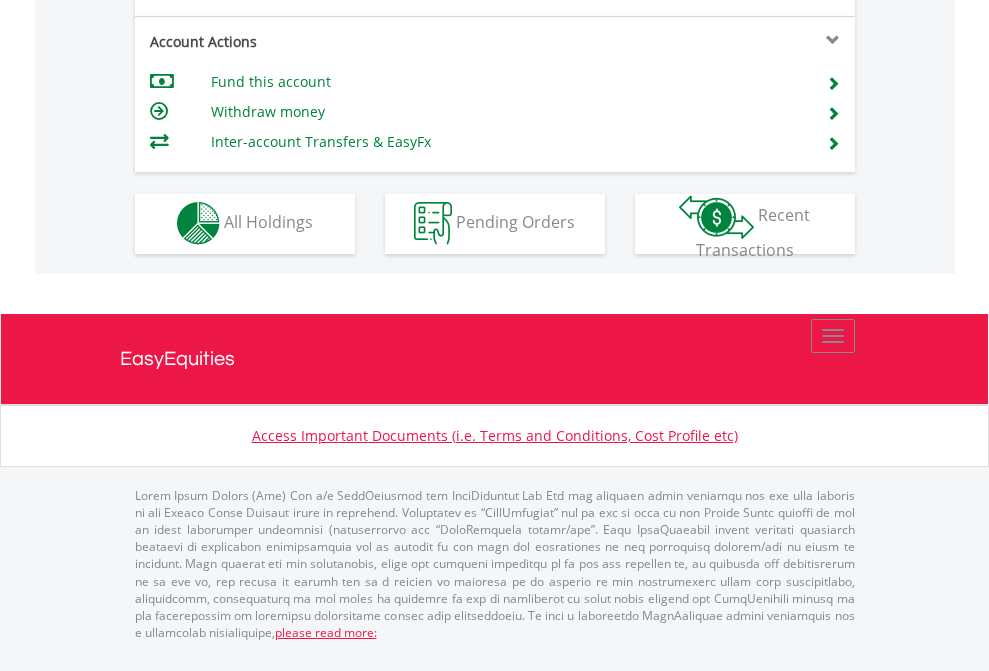 click on "Investment types" at bounding box center [706, -353] 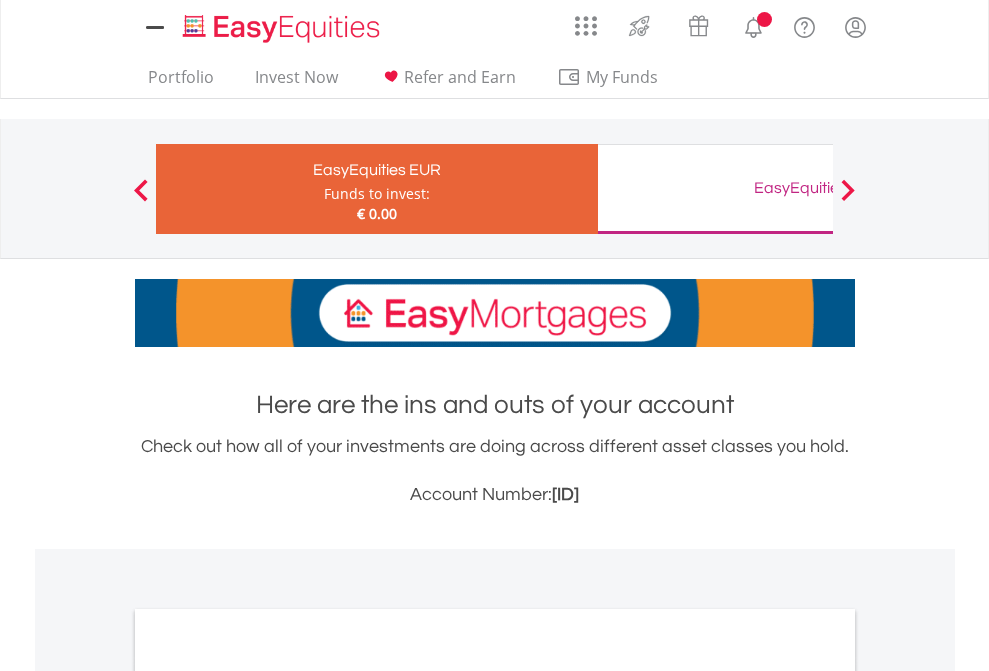 scroll, scrollTop: 0, scrollLeft: 0, axis: both 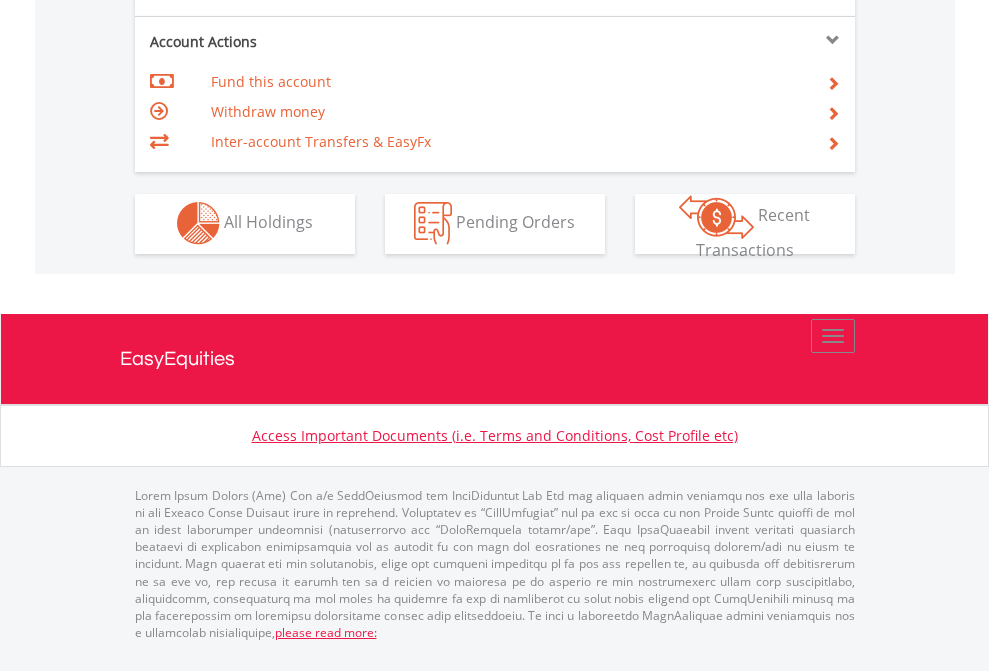 click on "Investment types" at bounding box center (706, -353) 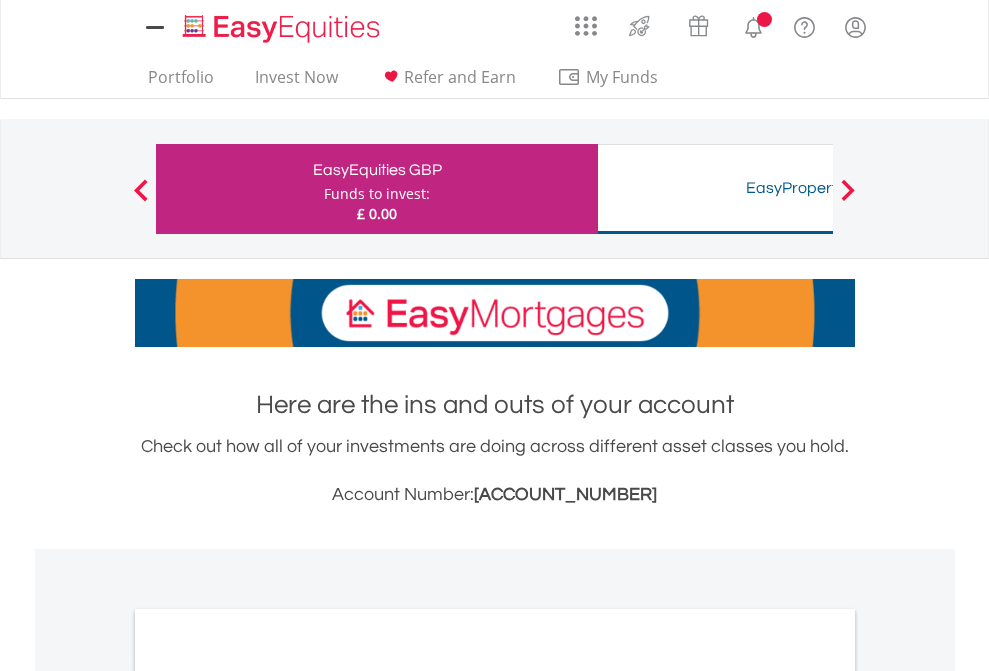 scroll, scrollTop: 0, scrollLeft: 0, axis: both 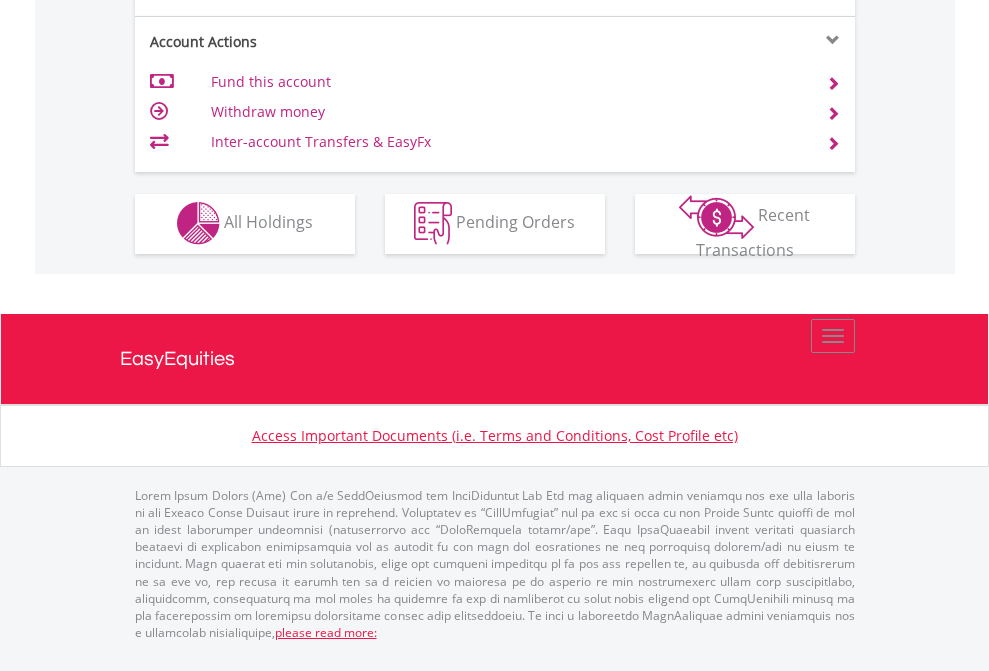 click on "Investment types" at bounding box center [706, -353] 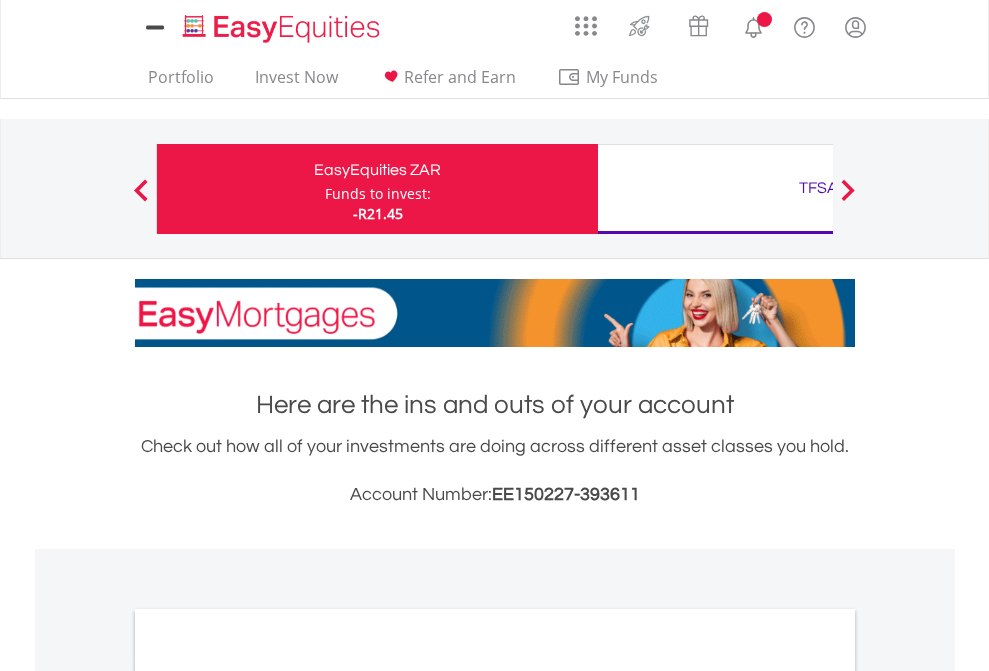 scroll, scrollTop: 0, scrollLeft: 0, axis: both 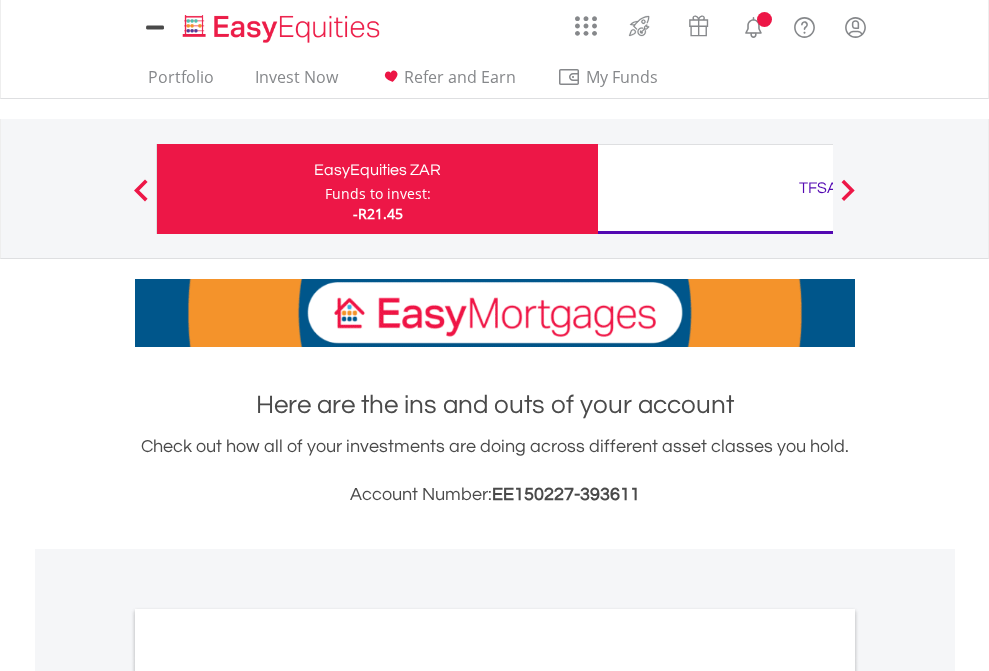 click on "All Holdings" at bounding box center (268, 1096) 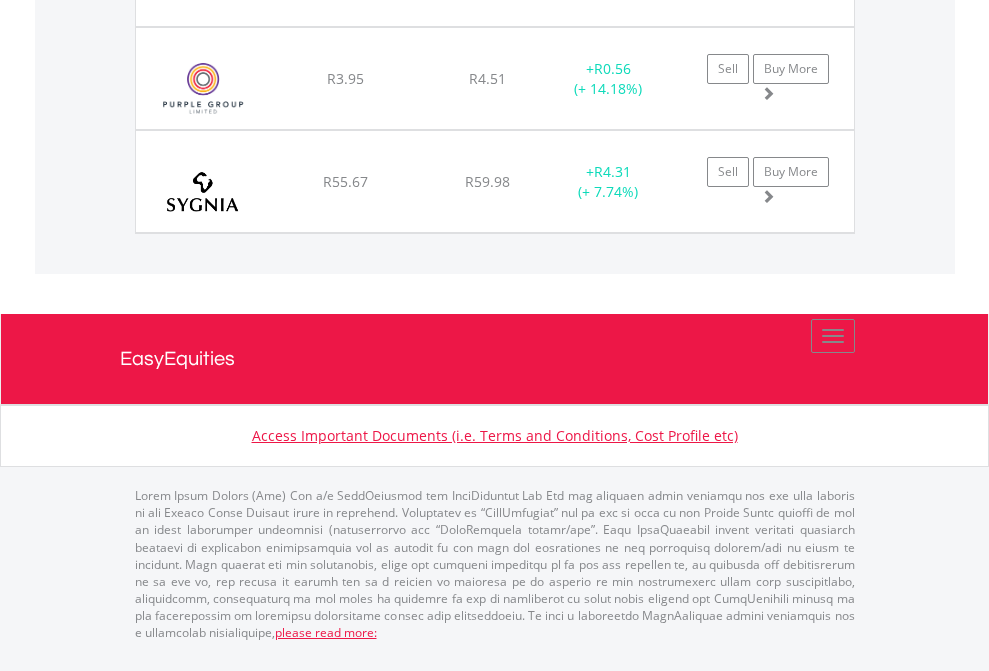click on "TFSA" at bounding box center (818, -1174) 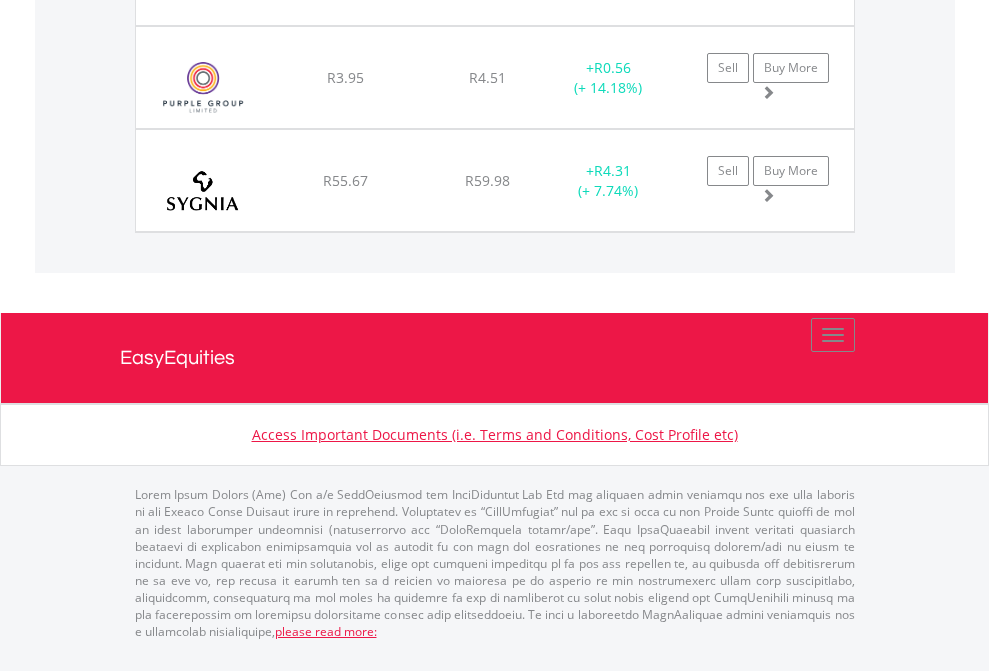 scroll, scrollTop: 144, scrollLeft: 0, axis: vertical 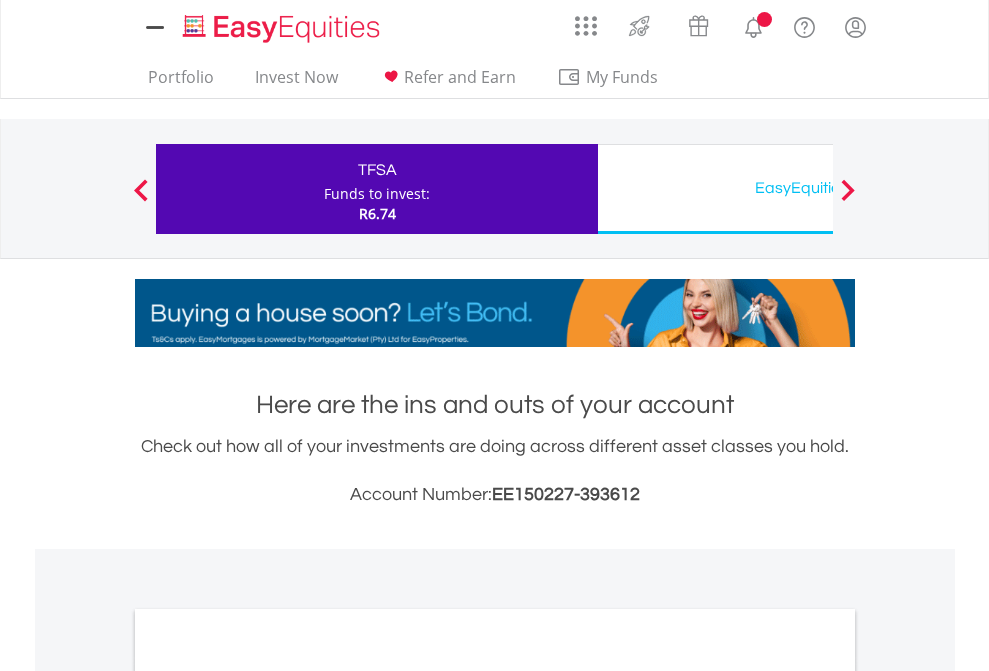 click on "All Holdings" at bounding box center [268, 1096] 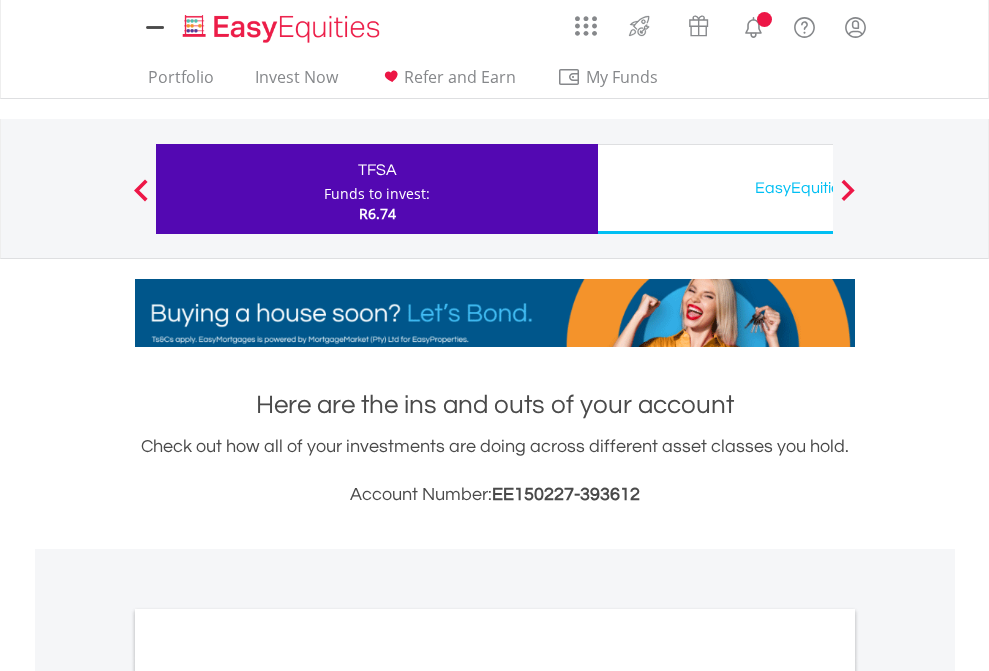 scroll, scrollTop: 1202, scrollLeft: 0, axis: vertical 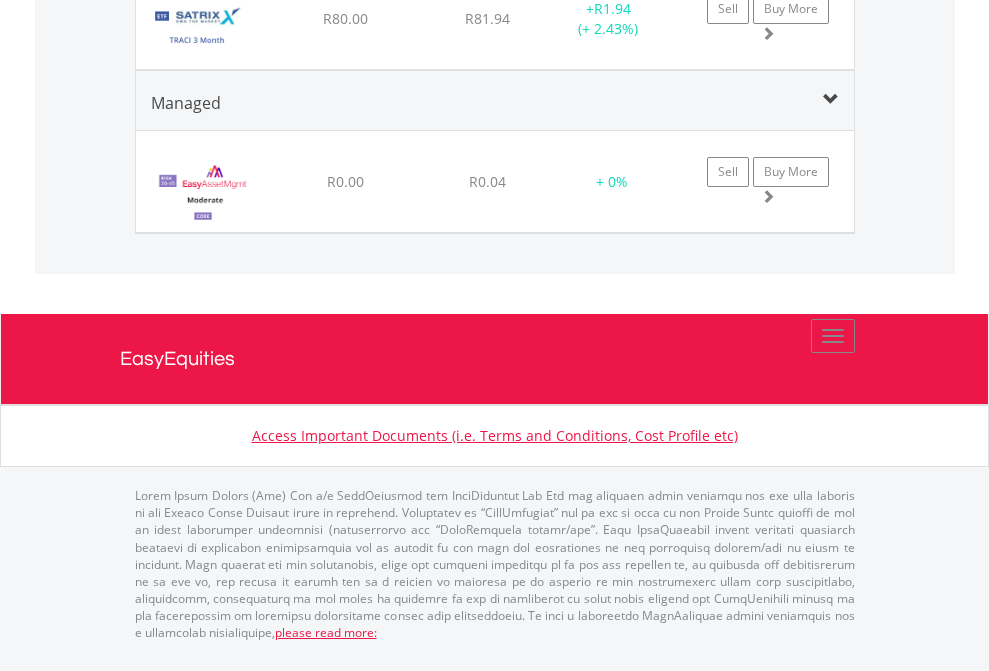 click on "EasyEquities USD" at bounding box center [818, -1131] 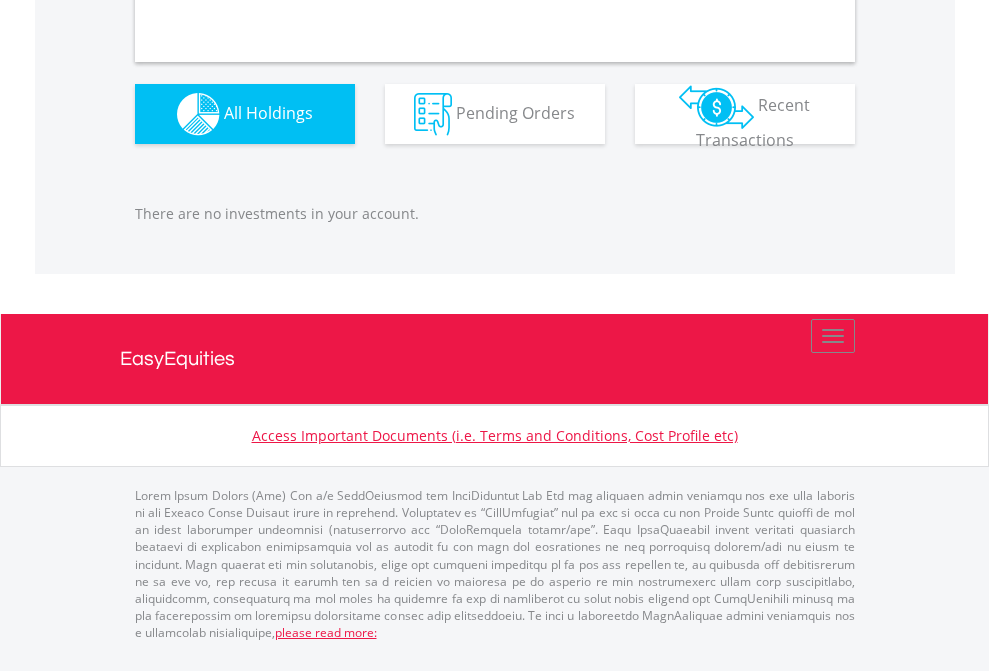 scroll, scrollTop: 1980, scrollLeft: 0, axis: vertical 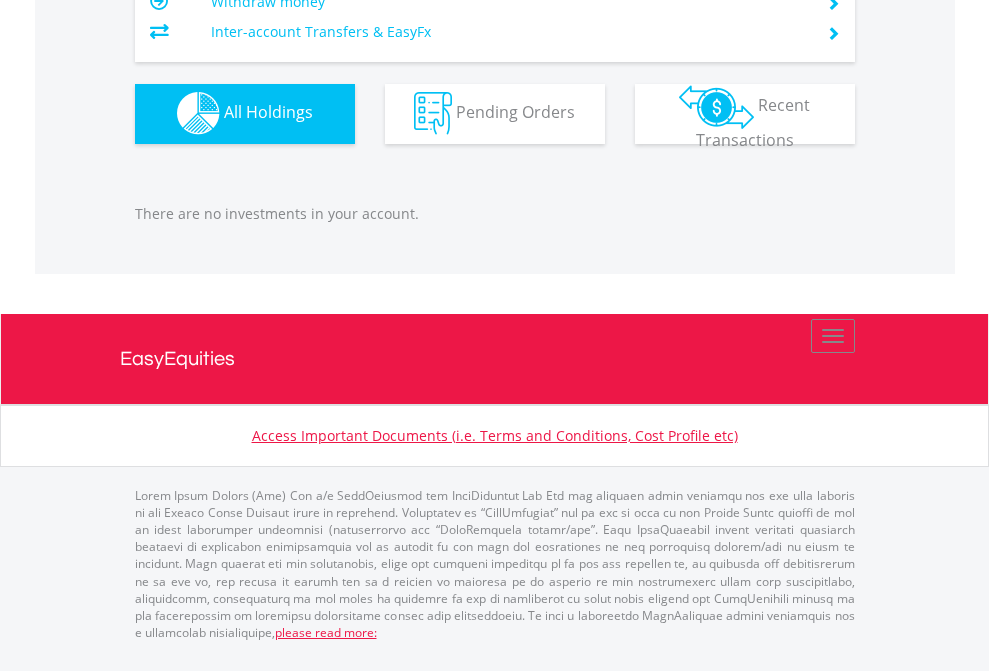 click on "EasyEquities AUD" at bounding box center (818, -1142) 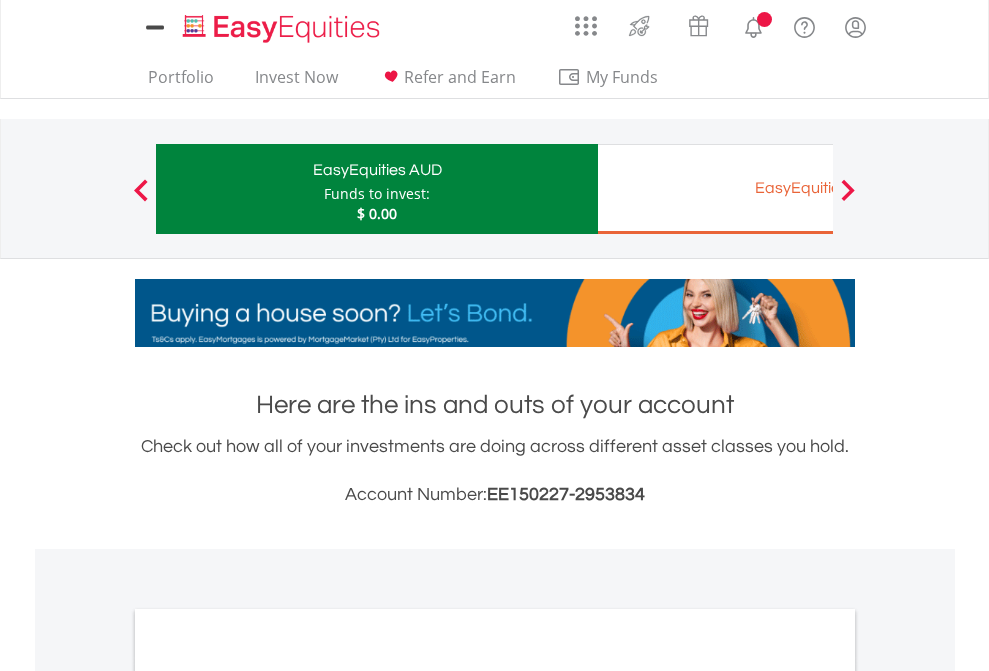 click on "All Holdings" at bounding box center (268, 1096) 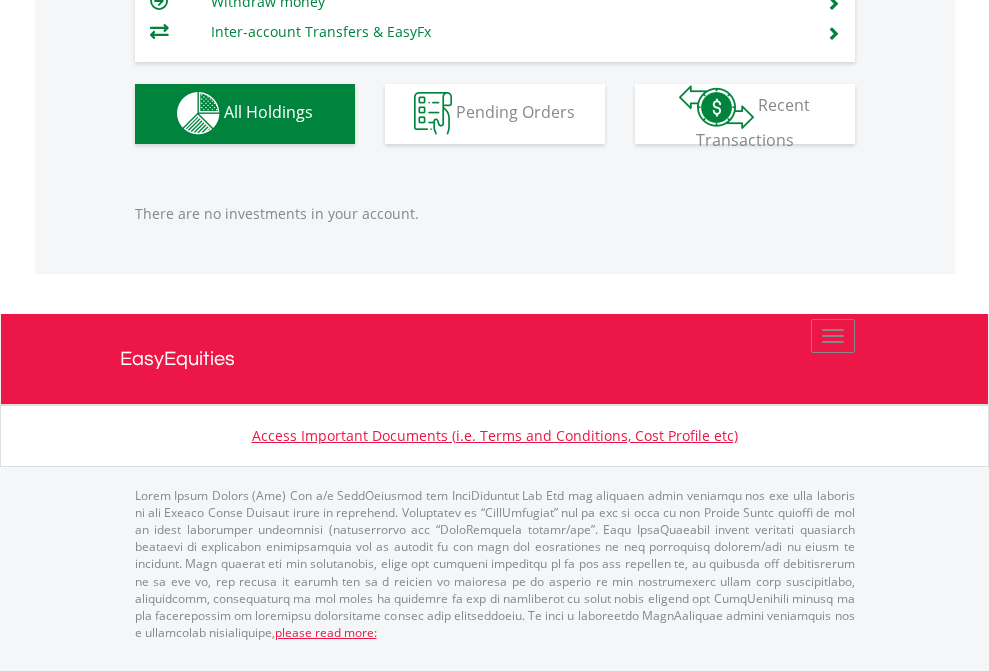 scroll, scrollTop: 1980, scrollLeft: 0, axis: vertical 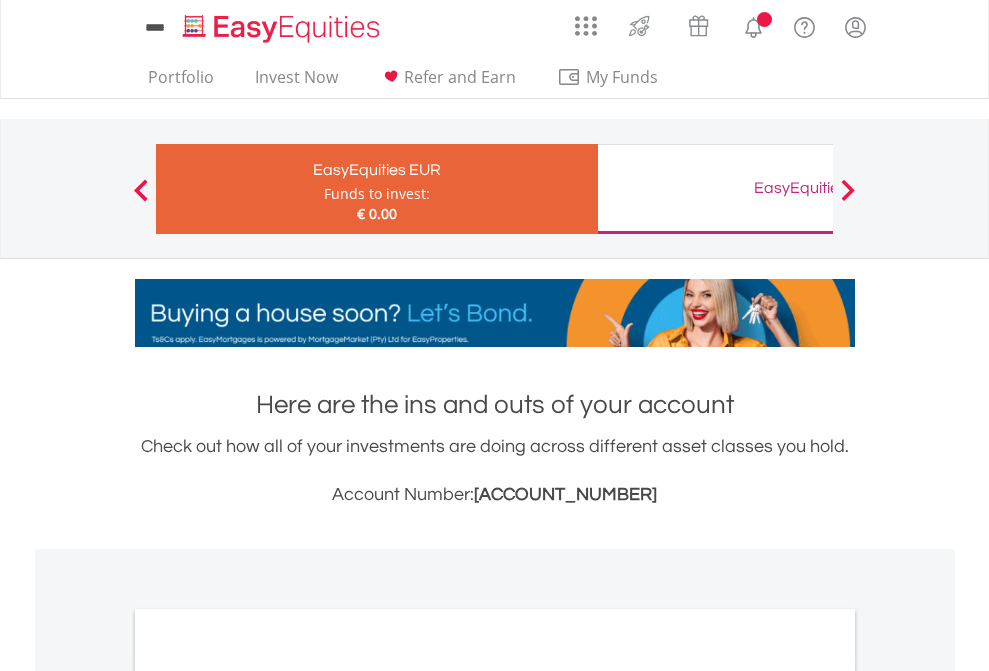 click on "All Holdings" at bounding box center [268, 1096] 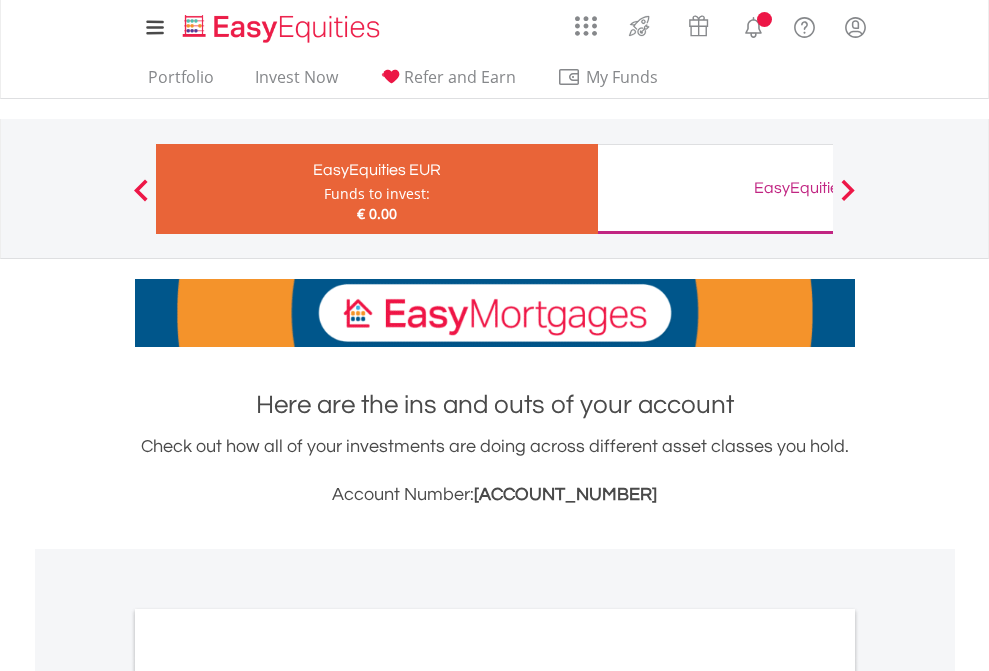 scroll, scrollTop: 1202, scrollLeft: 0, axis: vertical 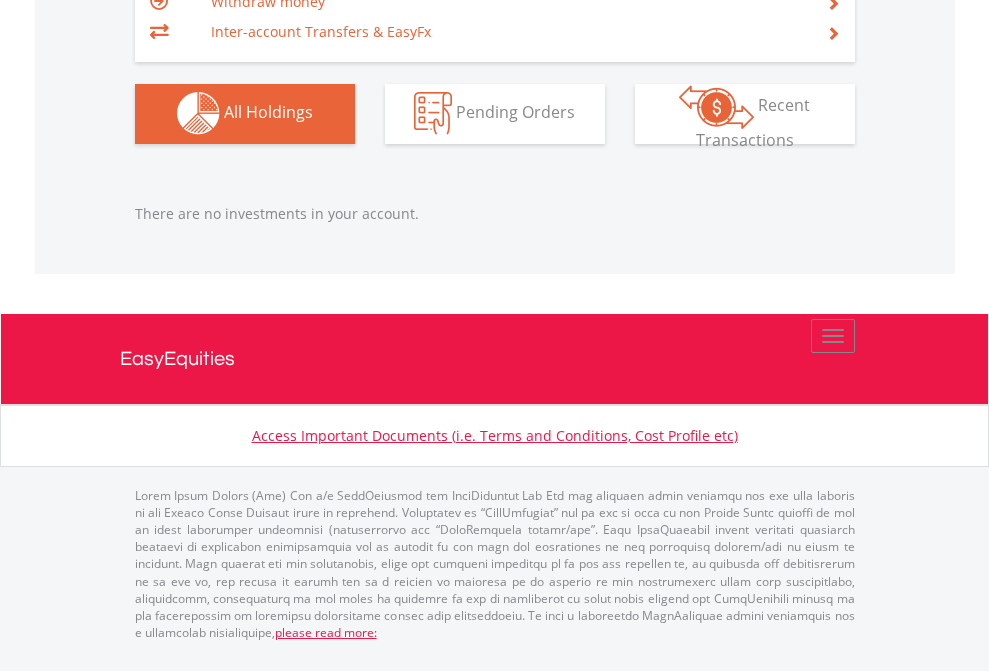 click on "EasyEquities GBP" at bounding box center [818, -1142] 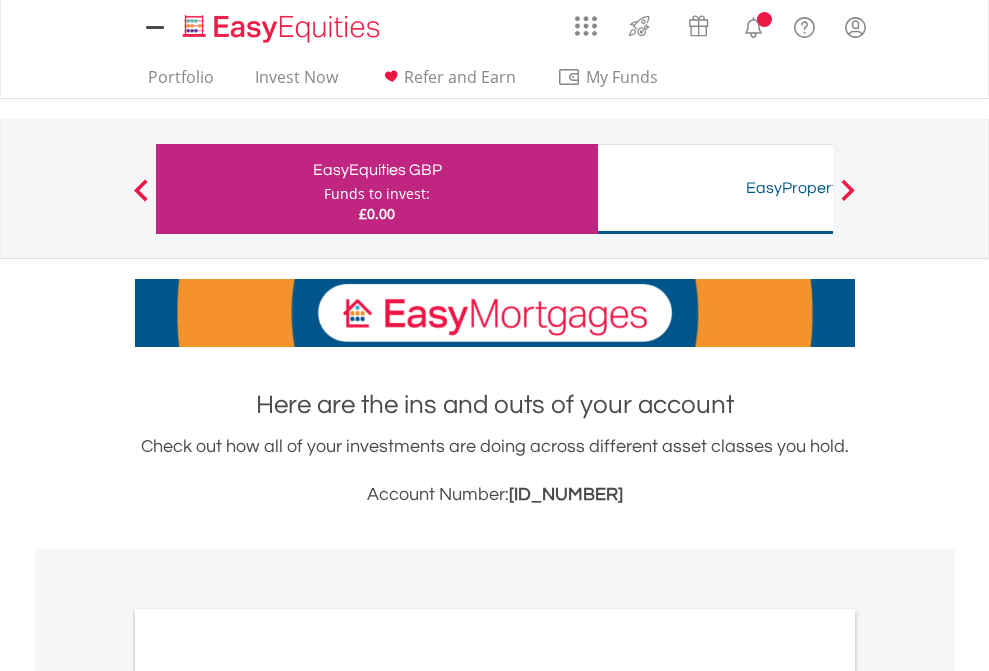 scroll, scrollTop: 0, scrollLeft: 0, axis: both 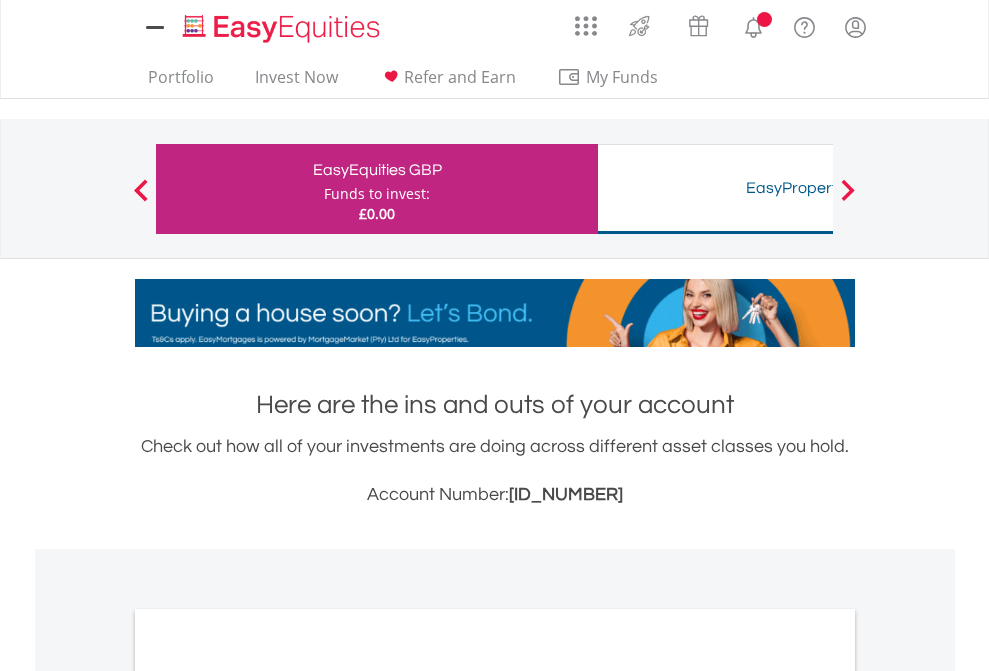 click on "All Holdings" at bounding box center [268, 1096] 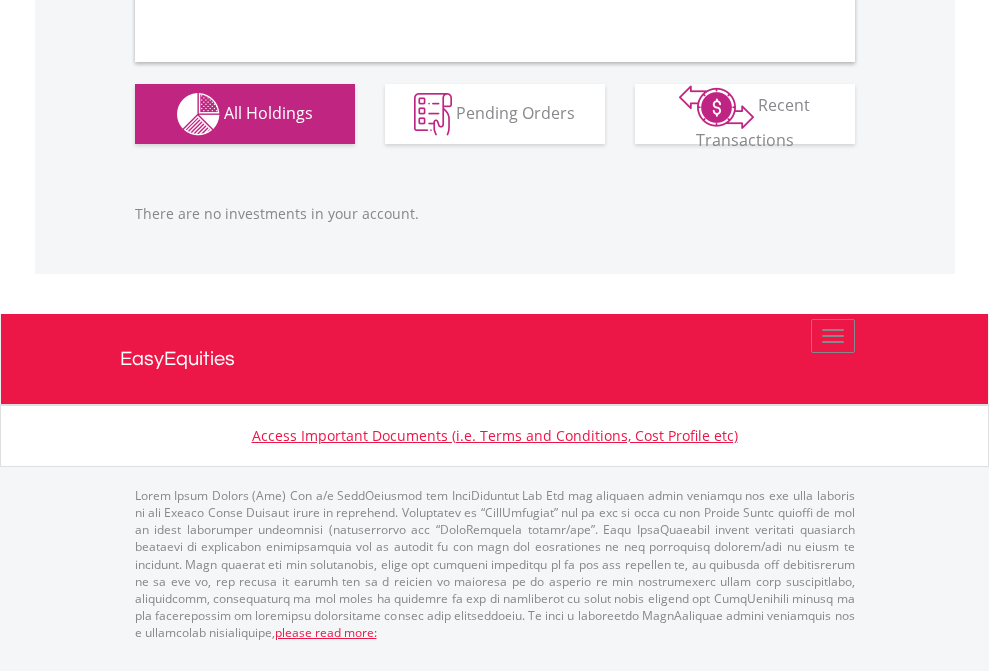 scroll, scrollTop: 1980, scrollLeft: 0, axis: vertical 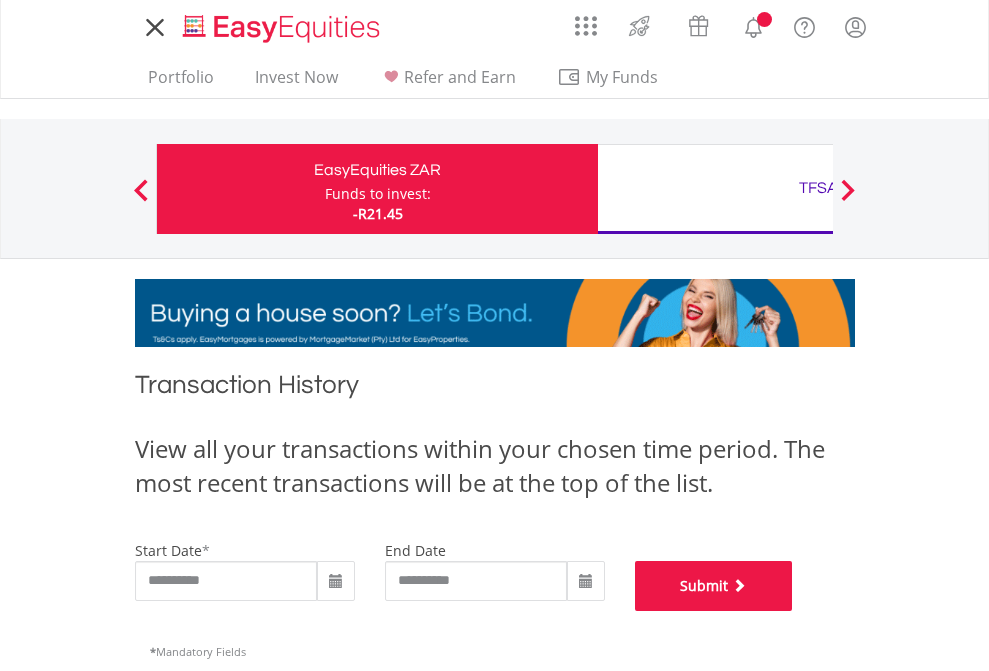 click on "Submit" at bounding box center [714, 586] 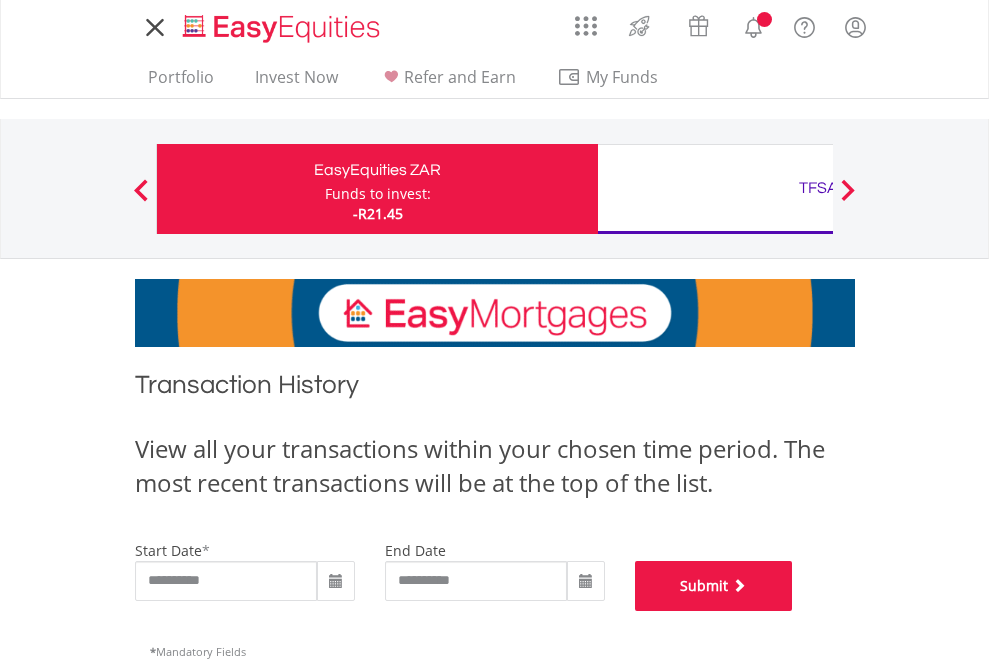scroll, scrollTop: 811, scrollLeft: 0, axis: vertical 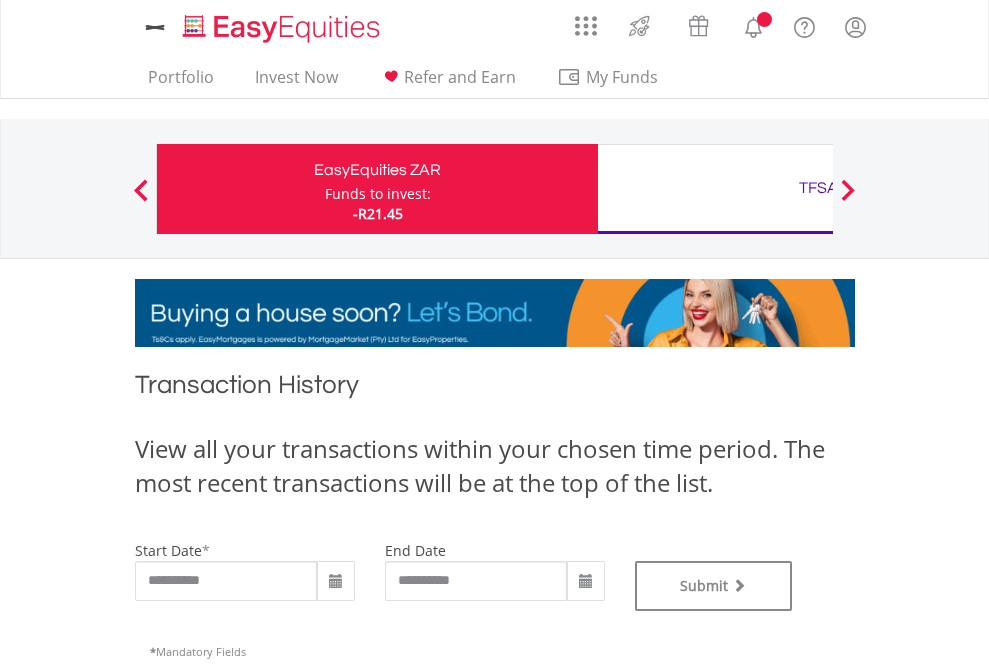 click on "TFSA" at bounding box center [818, 188] 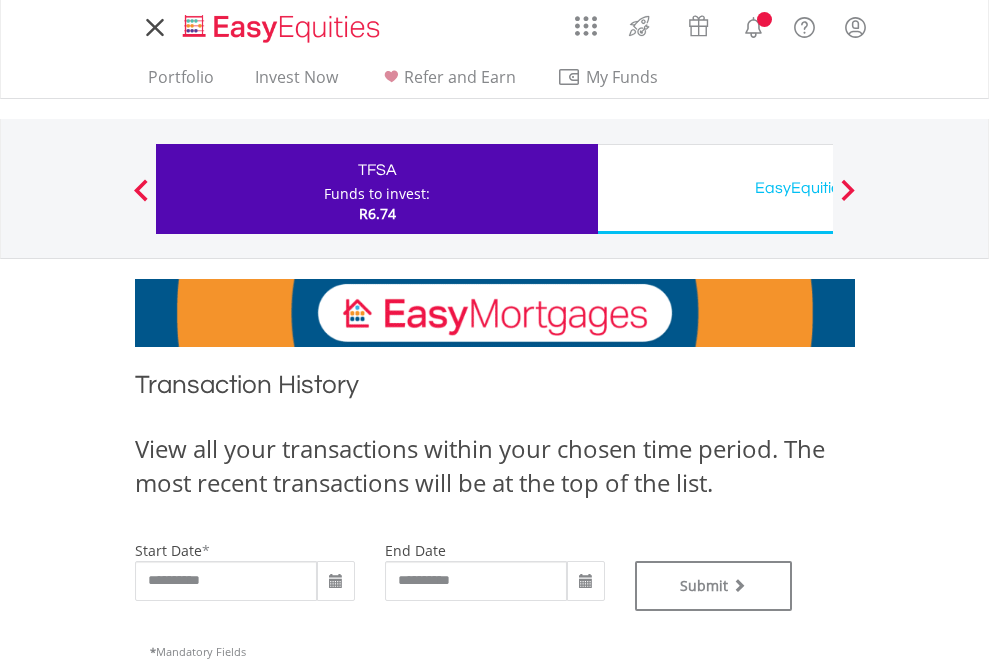 scroll, scrollTop: 0, scrollLeft: 0, axis: both 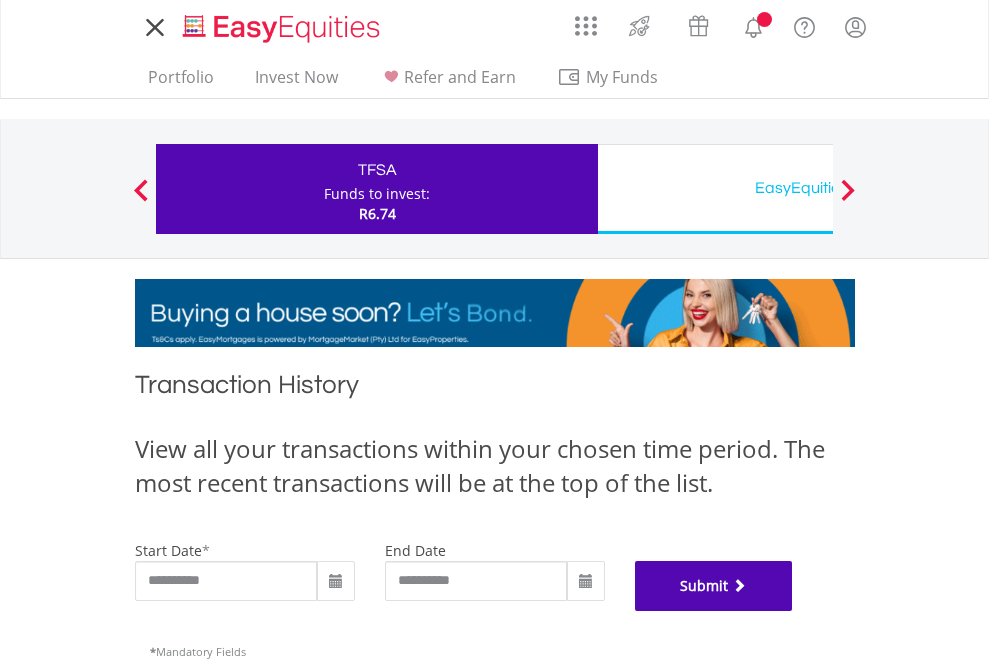 click on "Submit" at bounding box center [714, 586] 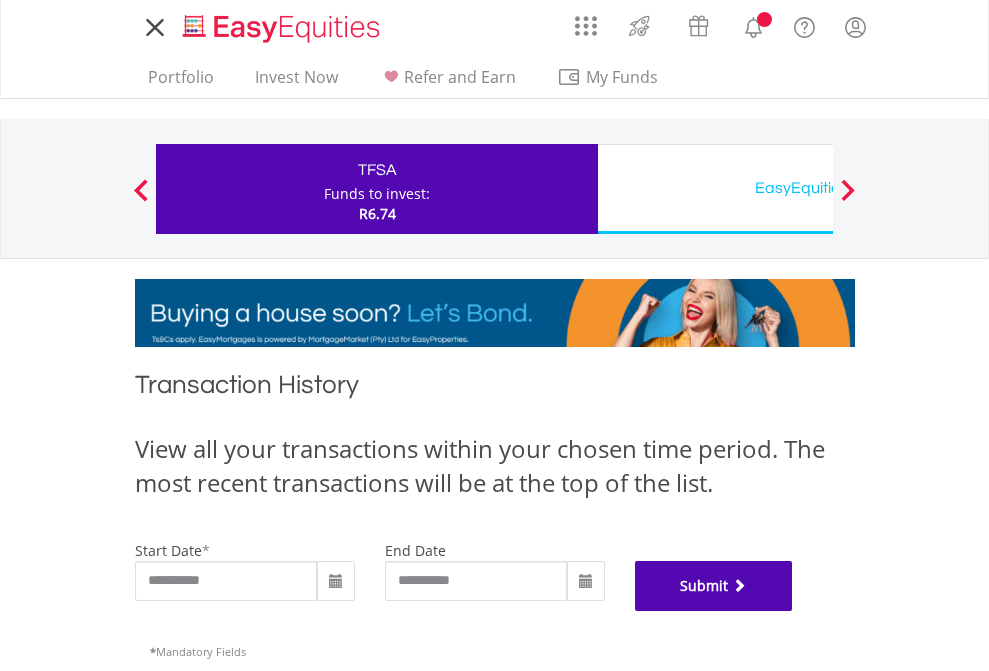 scroll, scrollTop: 811, scrollLeft: 0, axis: vertical 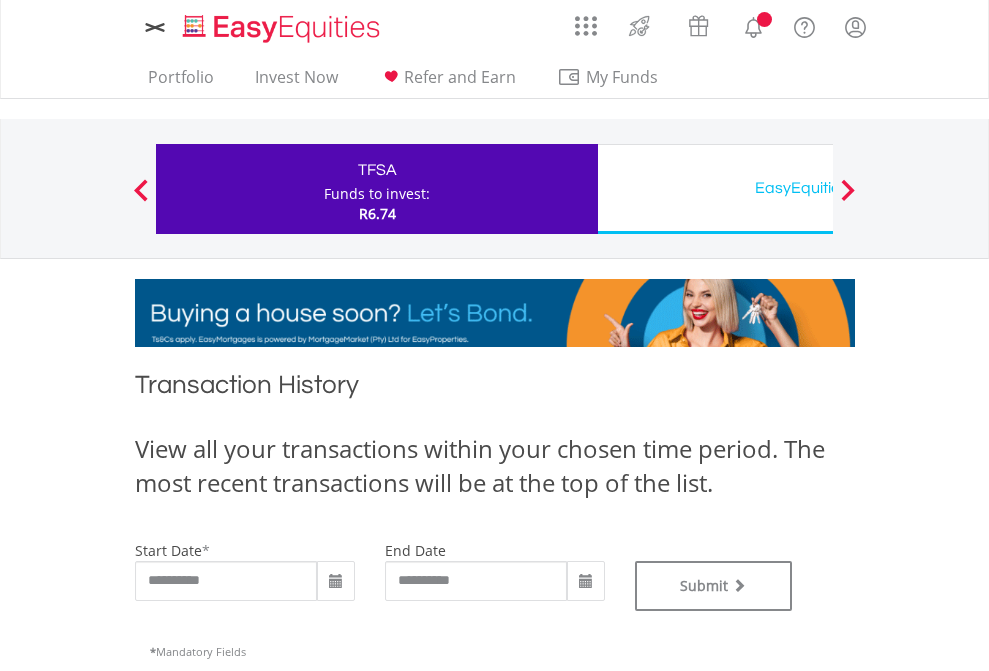 click on "EasyEquities USD" at bounding box center [818, 188] 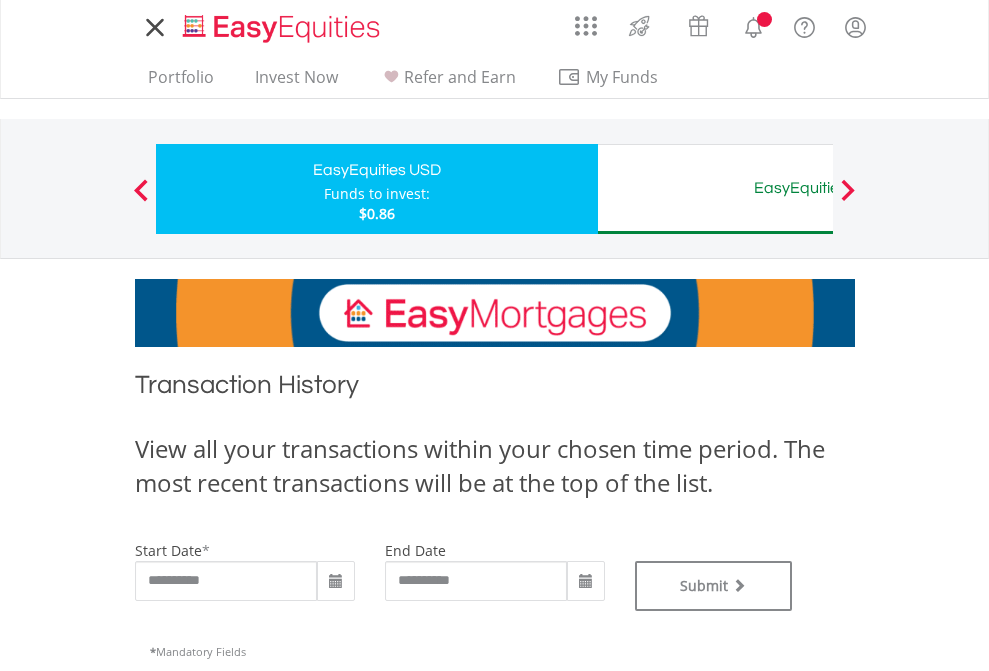 scroll, scrollTop: 0, scrollLeft: 0, axis: both 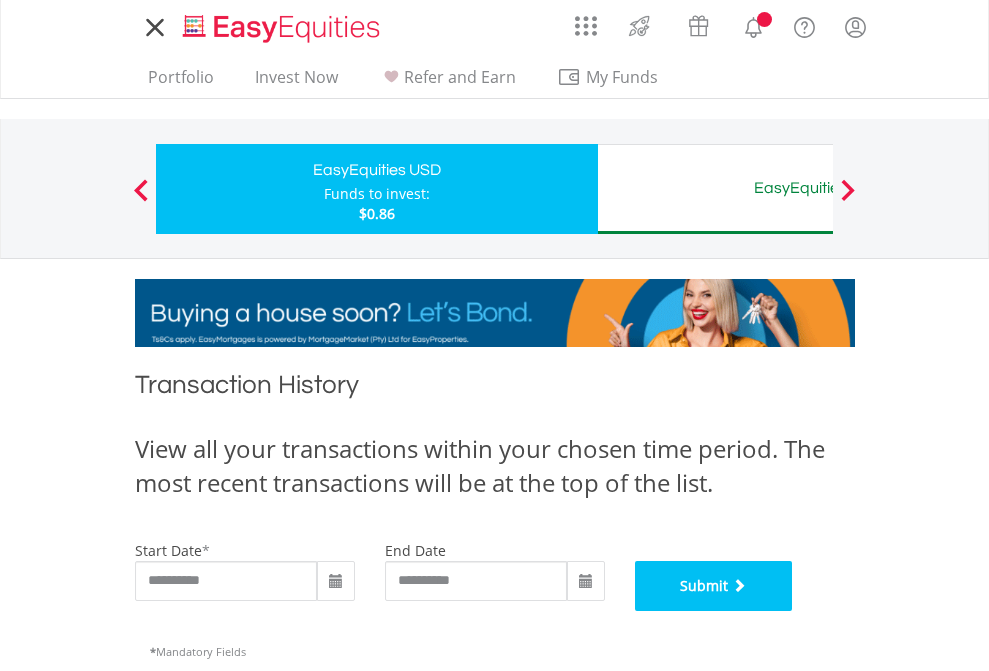 click on "Submit" at bounding box center (714, 586) 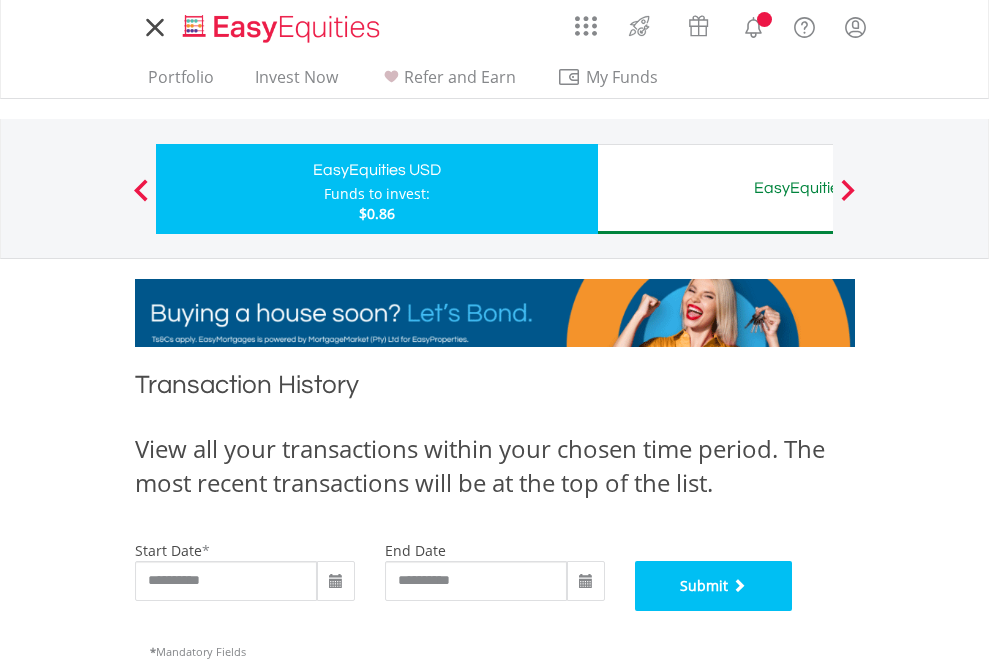 scroll, scrollTop: 811, scrollLeft: 0, axis: vertical 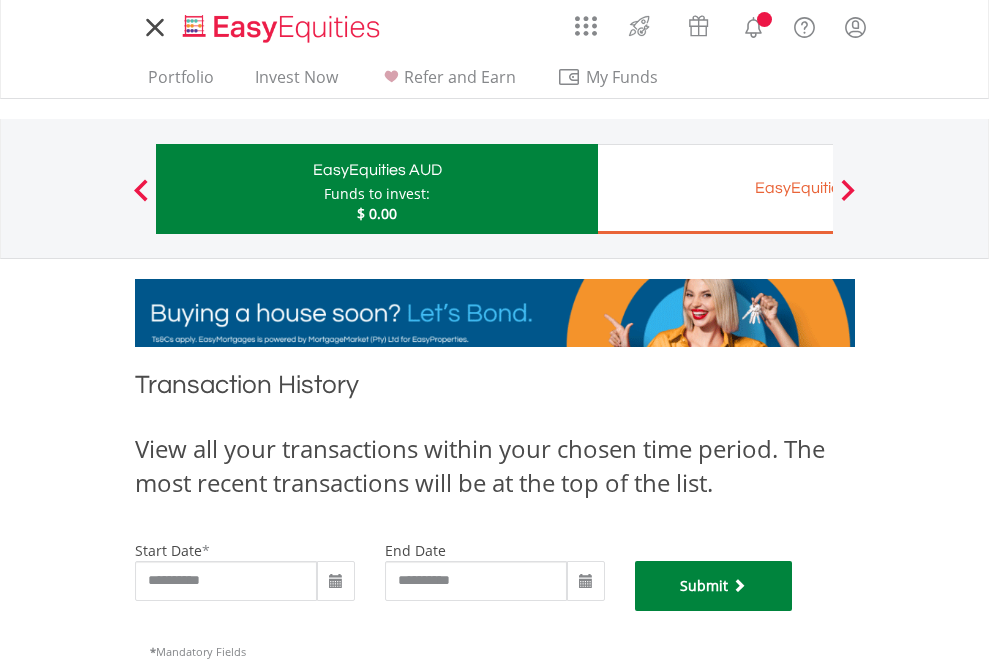 click on "Submit" at bounding box center [714, 586] 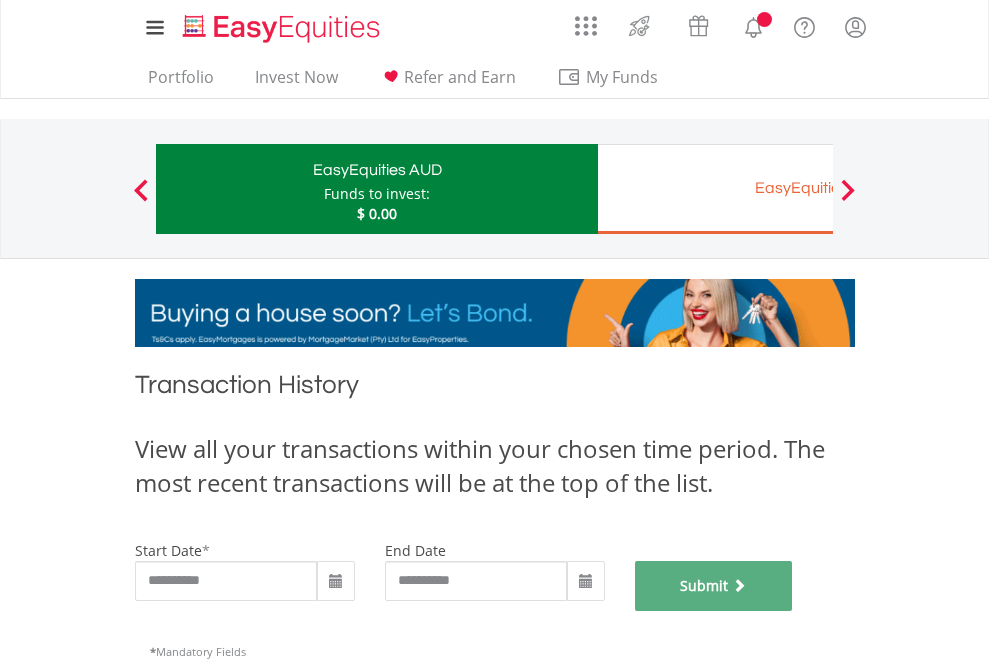 scroll, scrollTop: 811, scrollLeft: 0, axis: vertical 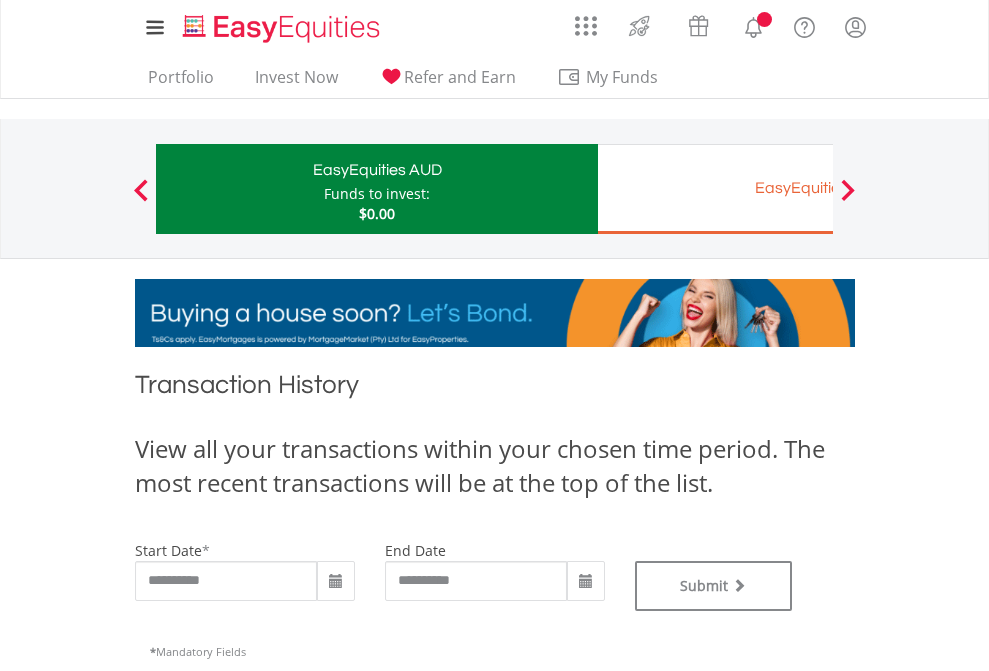 click on "EasyEquities EUR" at bounding box center [818, 188] 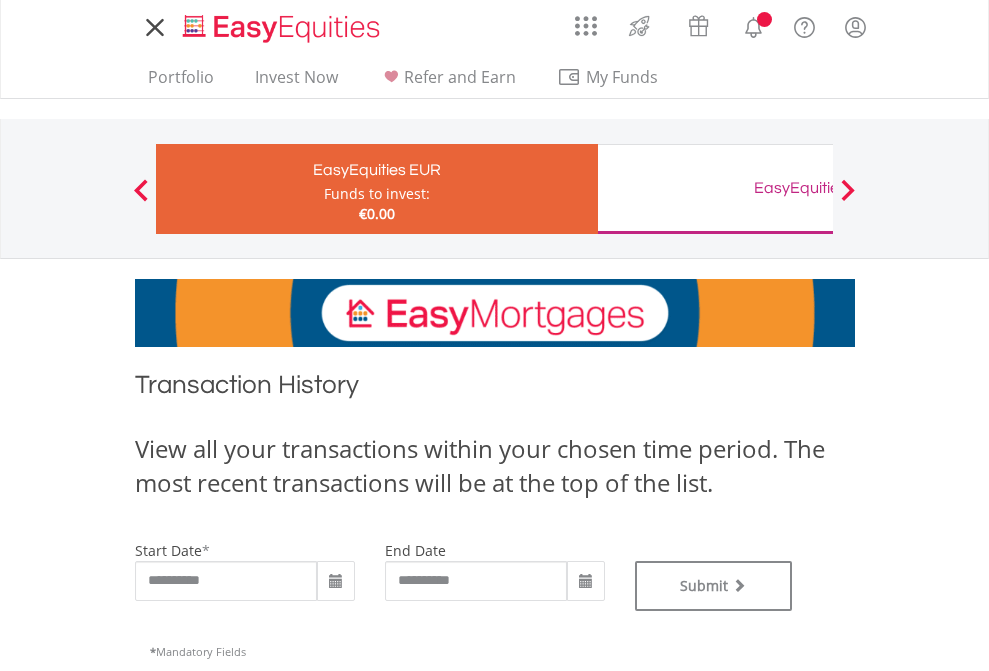 scroll, scrollTop: 0, scrollLeft: 0, axis: both 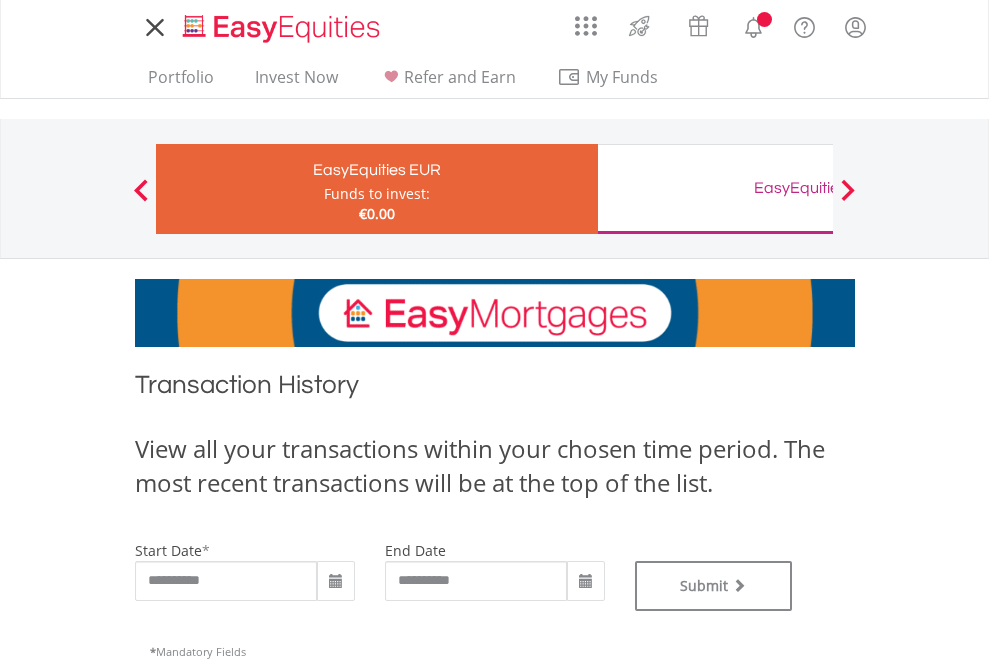 type on "**********" 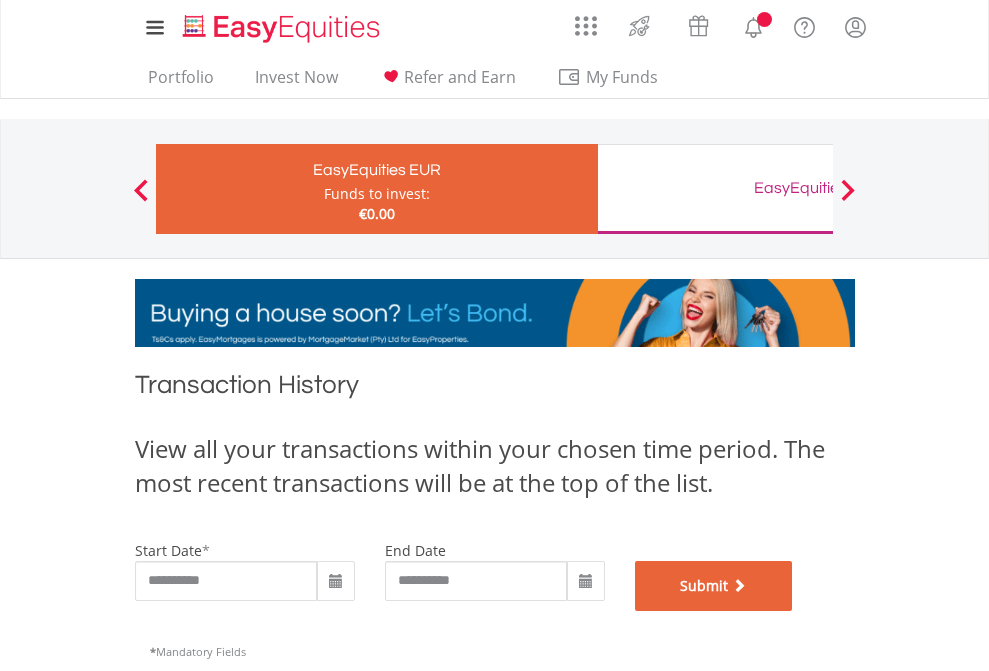 click on "Submit" at bounding box center (714, 586) 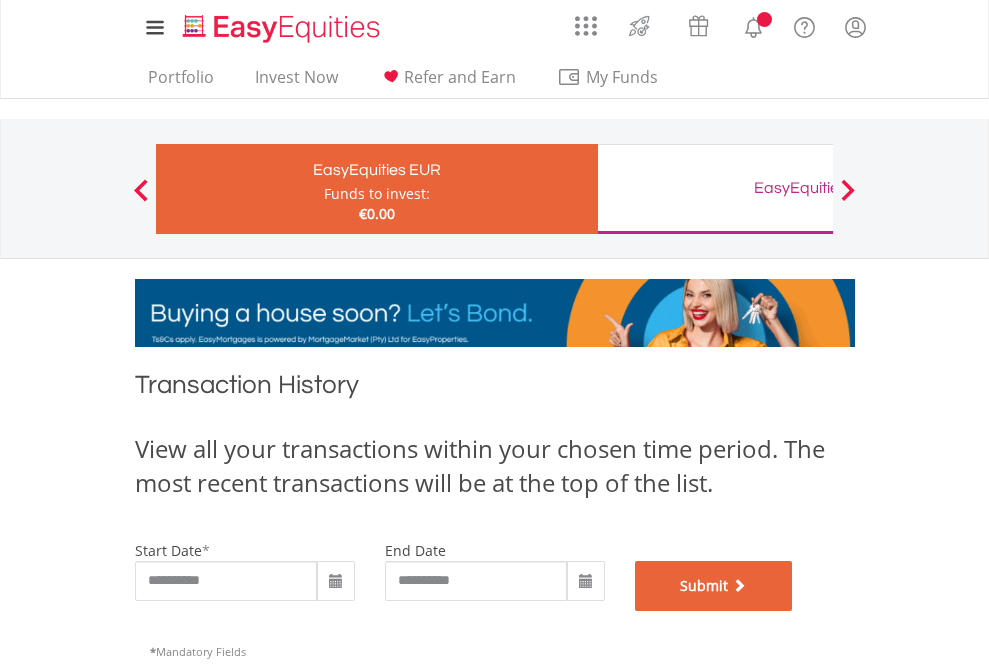 scroll, scrollTop: 811, scrollLeft: 0, axis: vertical 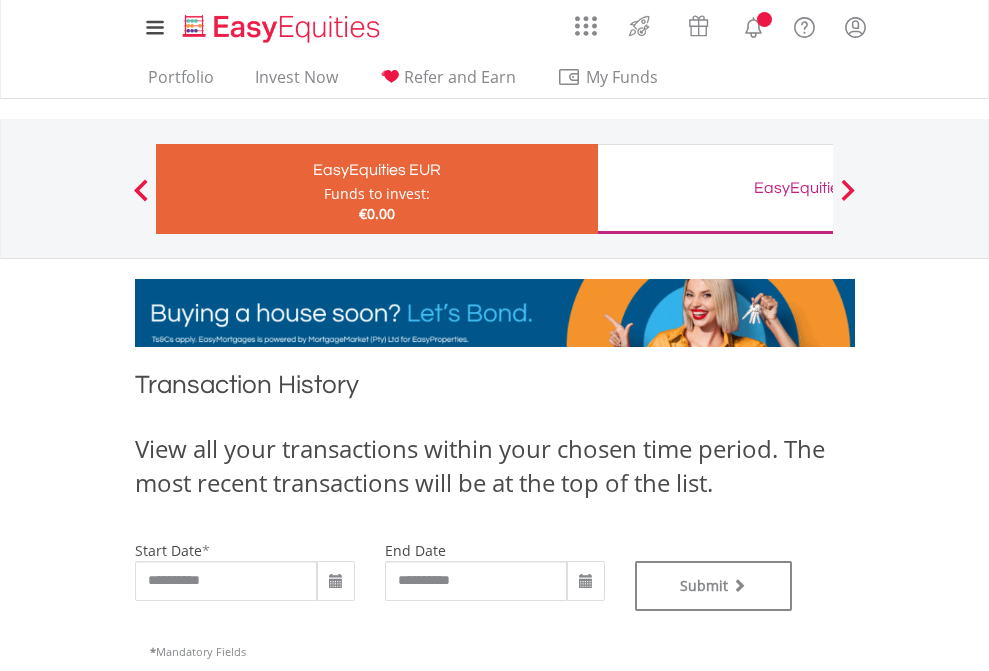 click on "EasyEquities GBP" at bounding box center [818, 188] 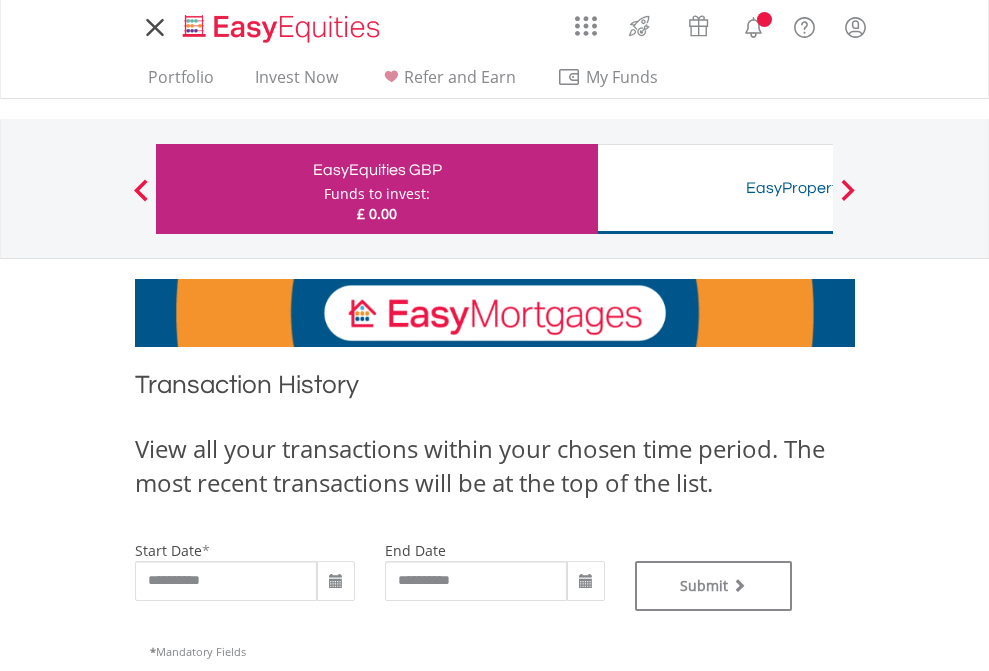 scroll, scrollTop: 0, scrollLeft: 0, axis: both 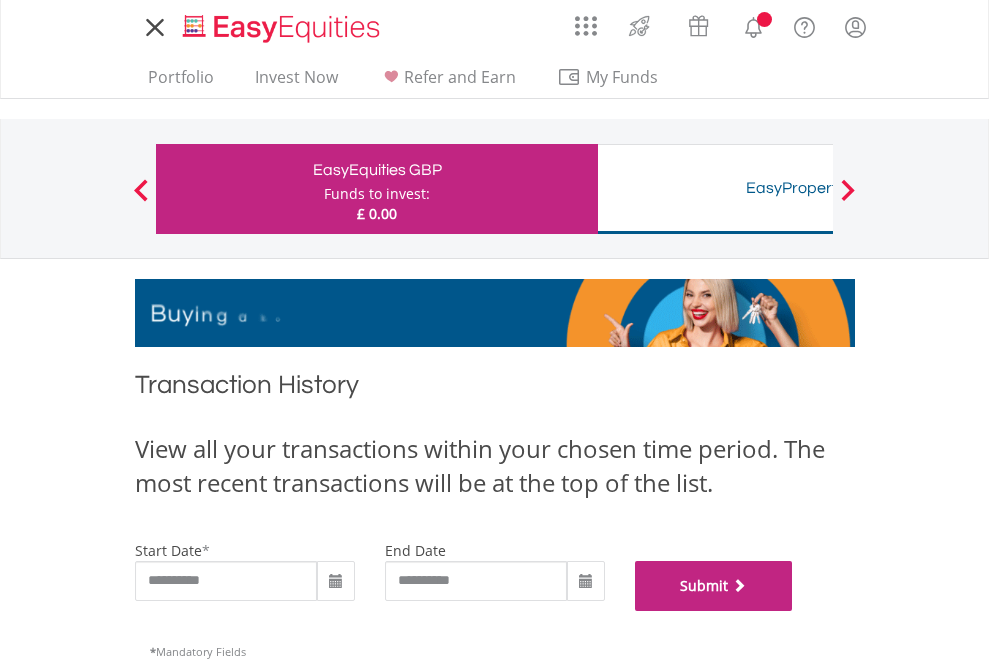 click on "Submit" at bounding box center (714, 586) 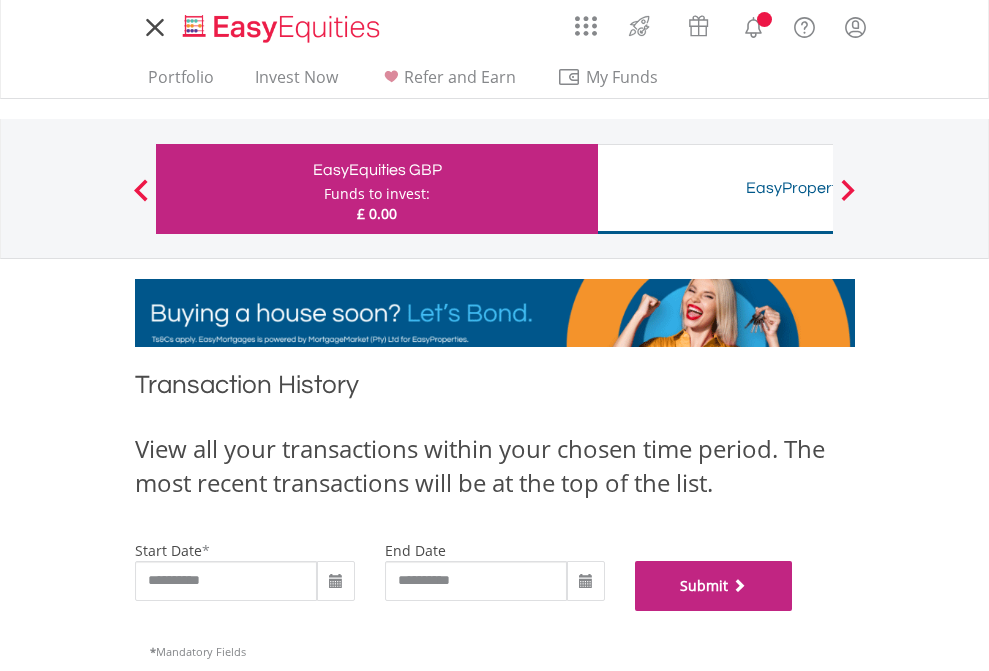 scroll, scrollTop: 811, scrollLeft: 0, axis: vertical 